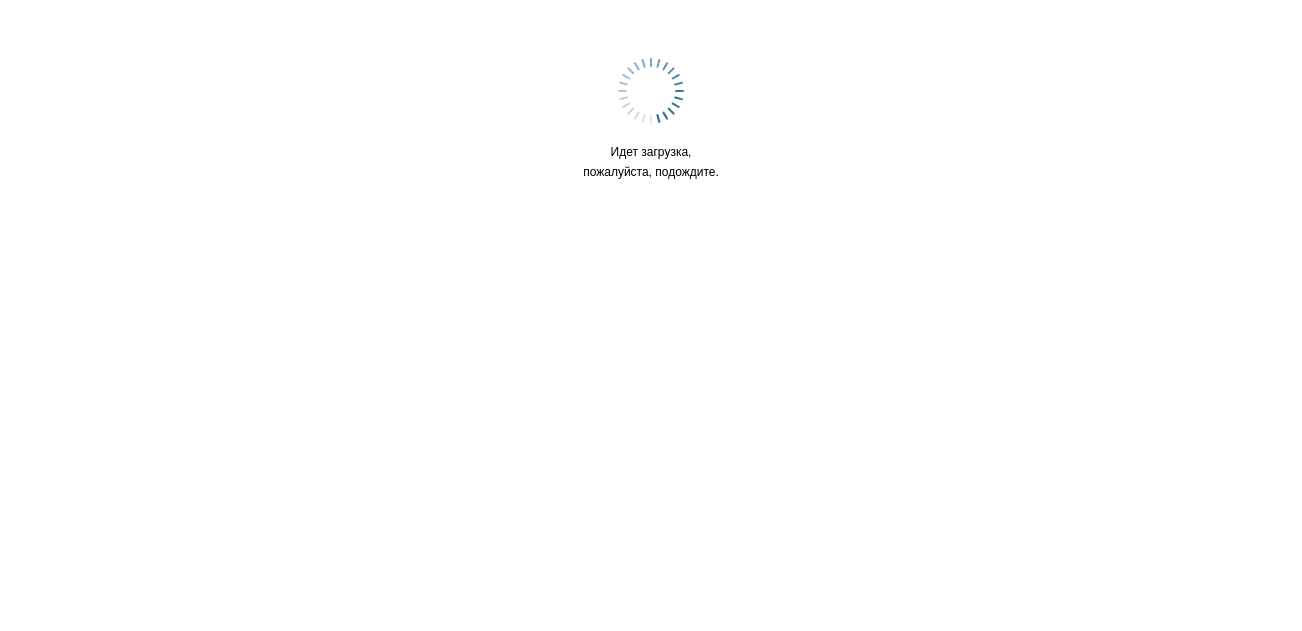 scroll, scrollTop: 0, scrollLeft: 0, axis: both 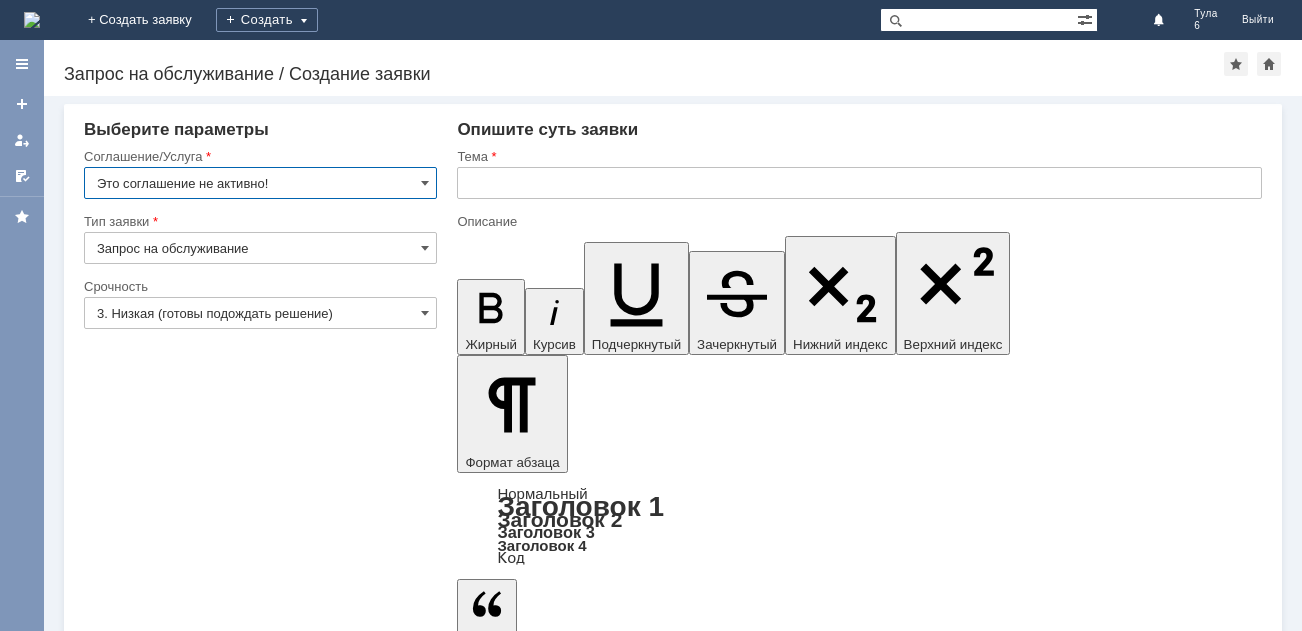 click at bounding box center (32, 20) 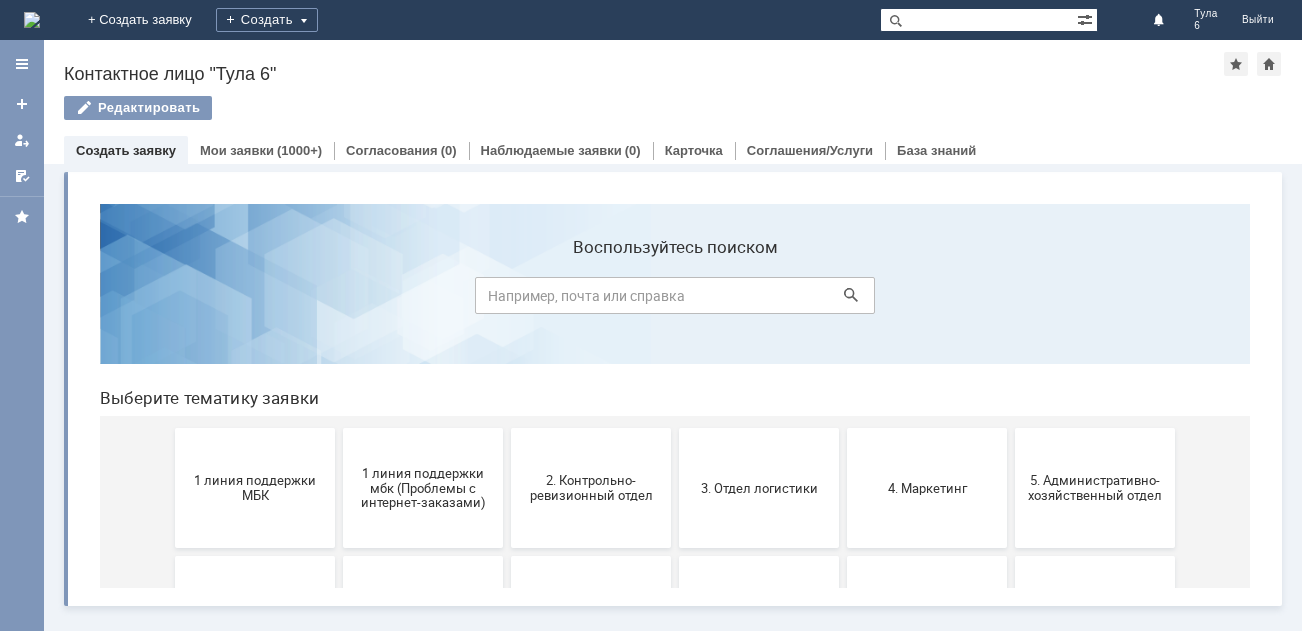 scroll, scrollTop: 0, scrollLeft: 0, axis: both 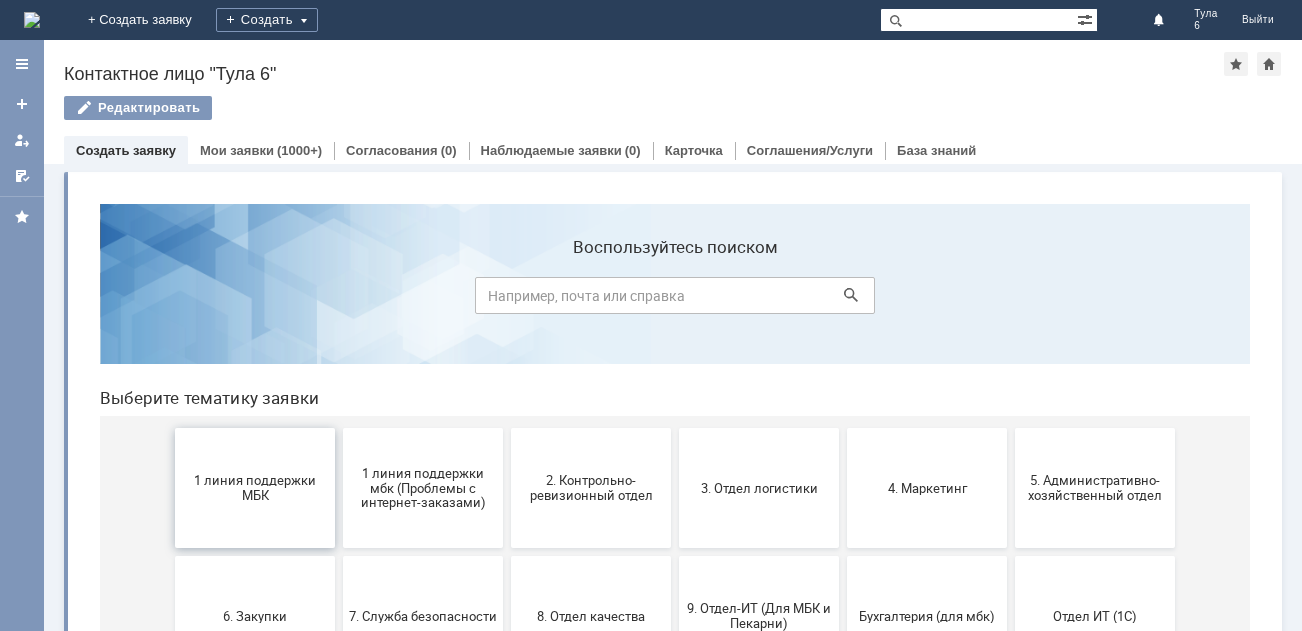 click on "1 линия поддержки МБК" at bounding box center [255, 488] 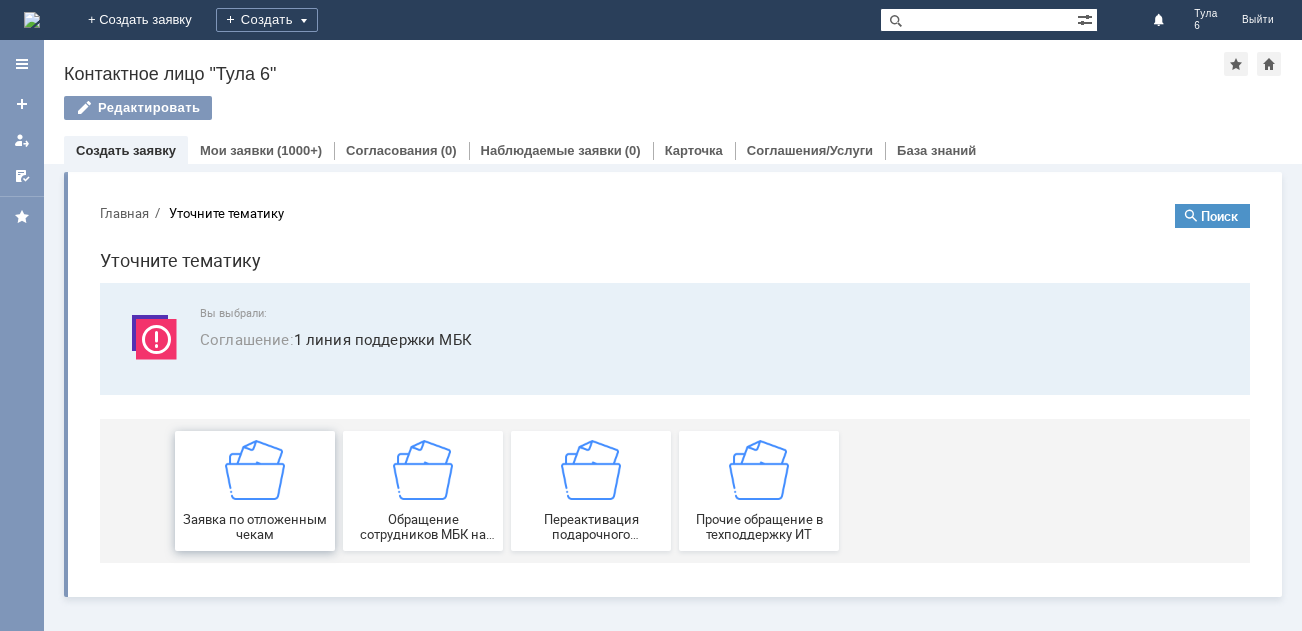 click on "Заявка по отложенным чекам" at bounding box center [255, 491] 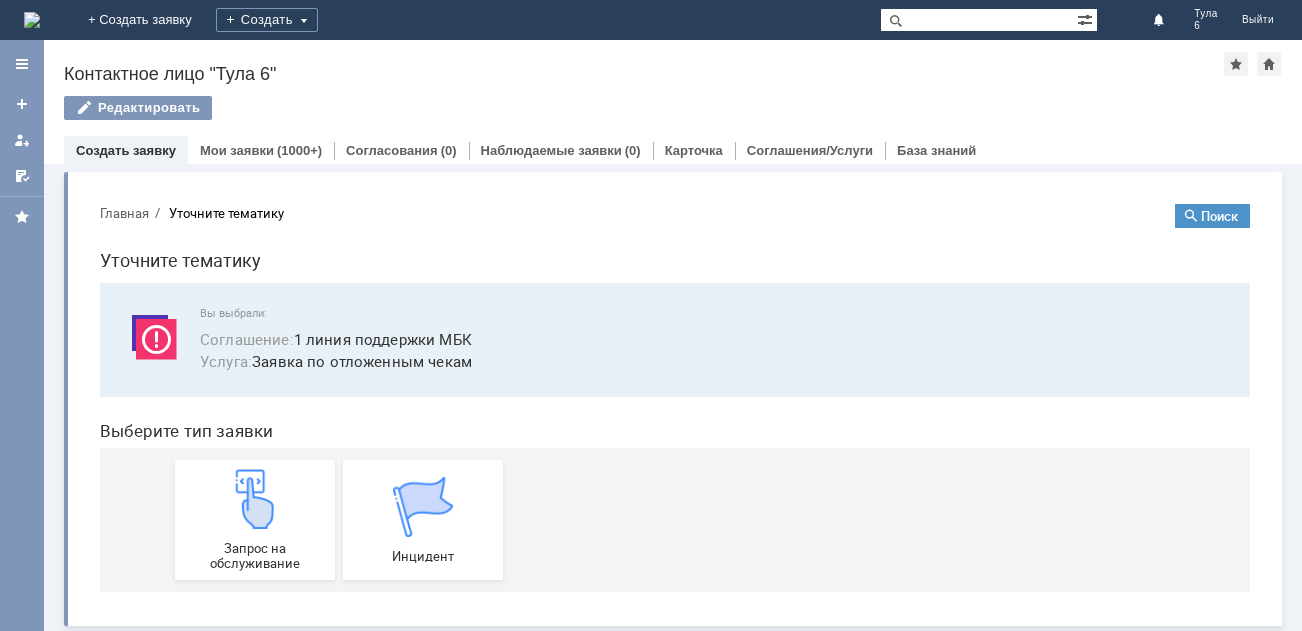 click at bounding box center [255, 499] 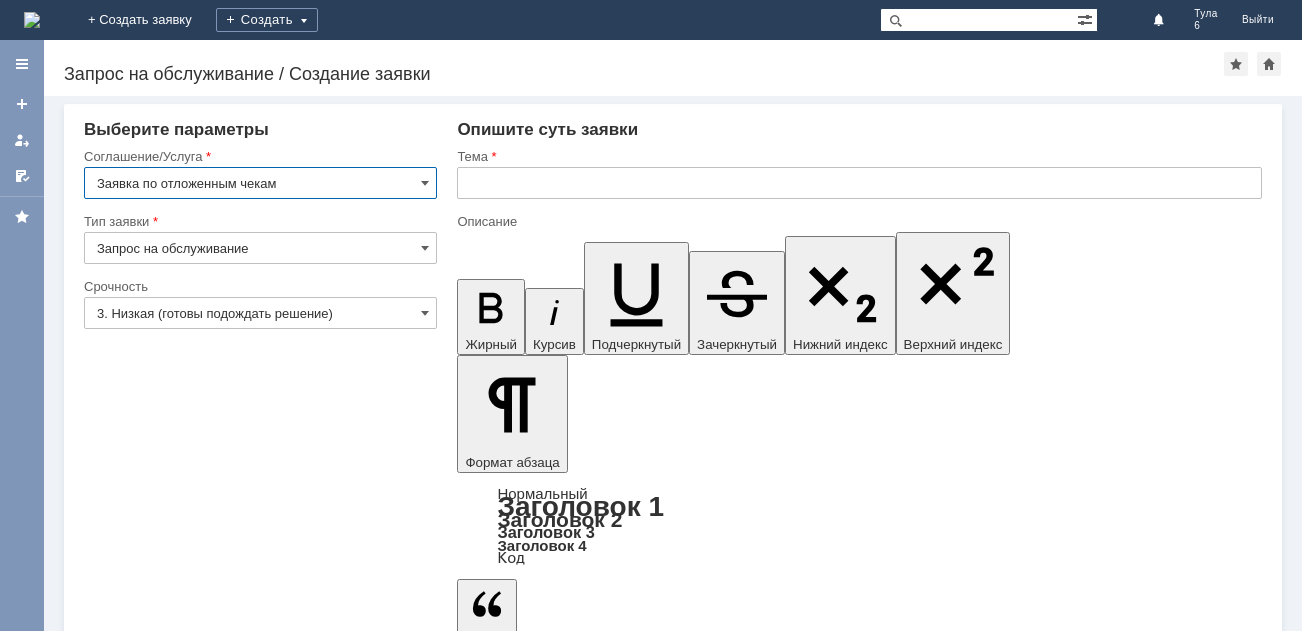 scroll, scrollTop: 0, scrollLeft: 0, axis: both 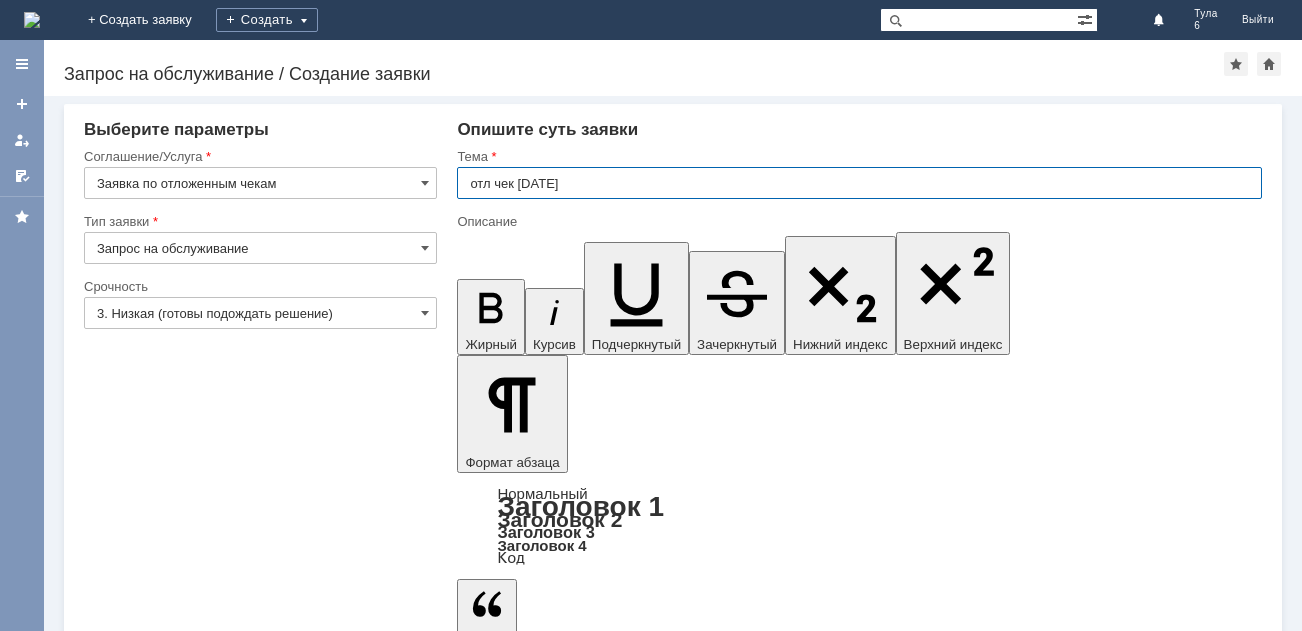 type on "отл чек [DATE]" 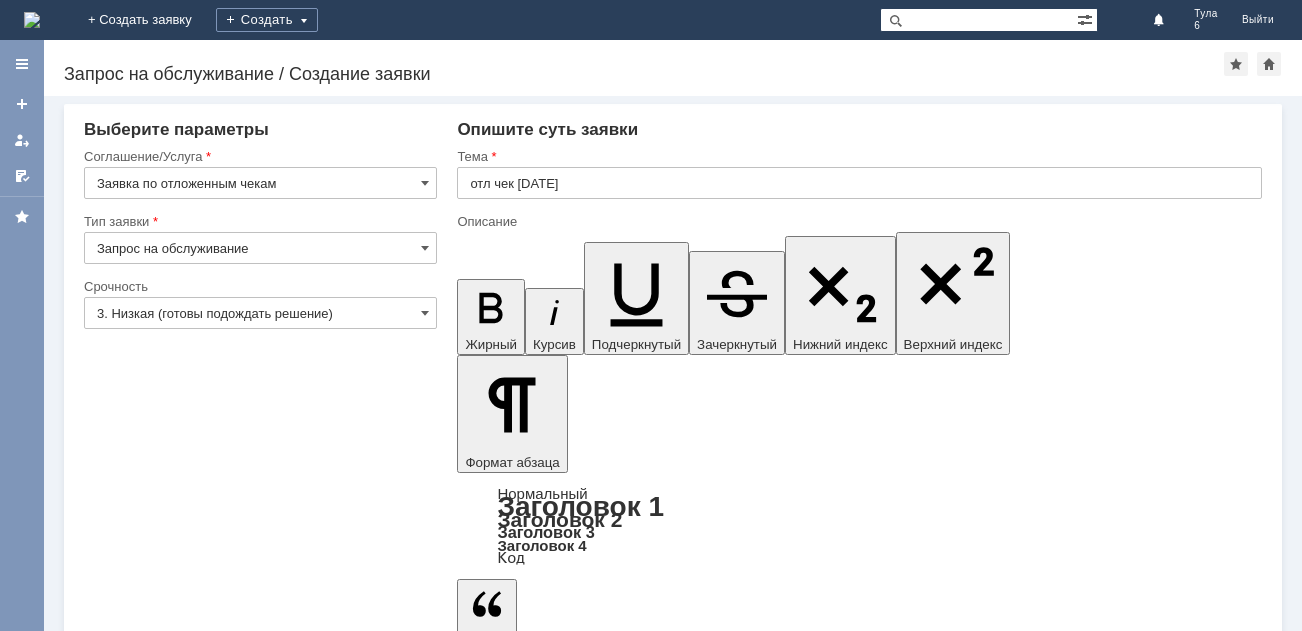 type 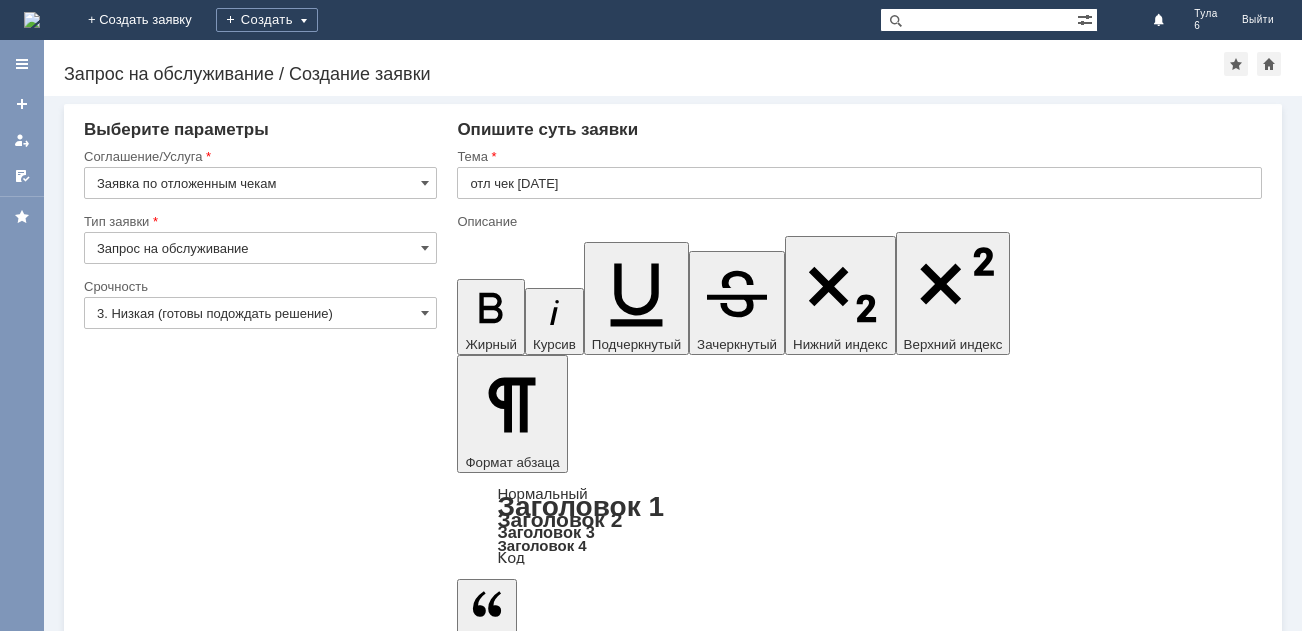 click on "дорый день просьба удалить" at bounding box center (620, 5287) 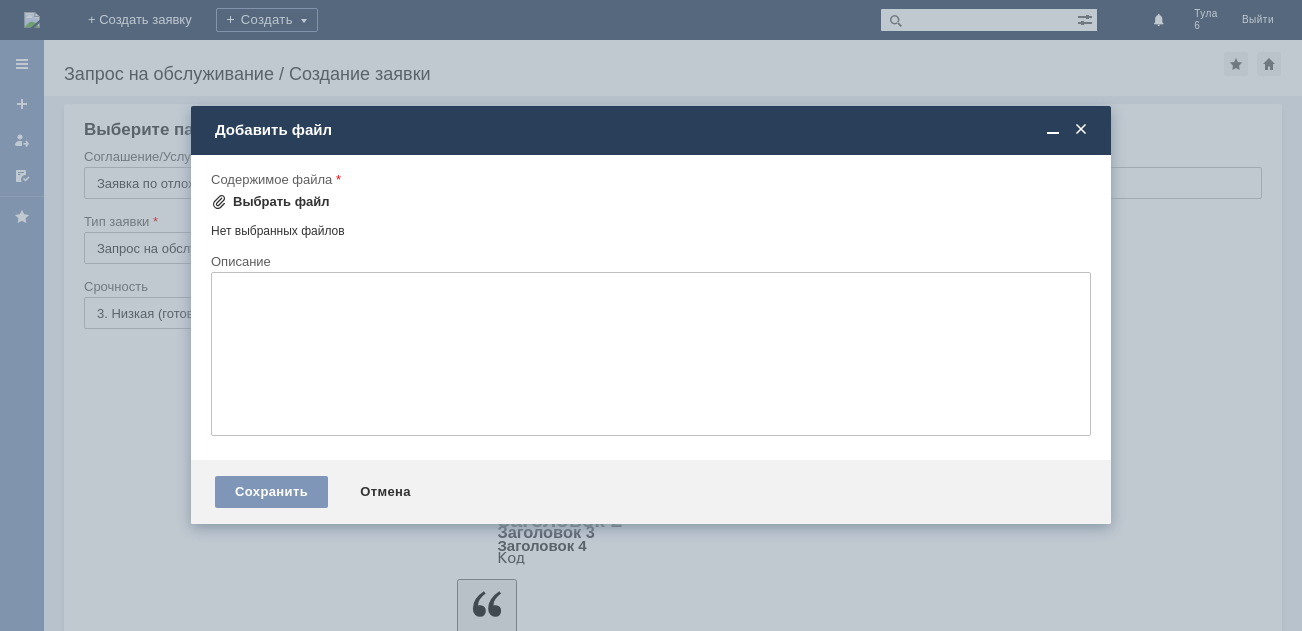 click on "Выбрать файл" at bounding box center [281, 202] 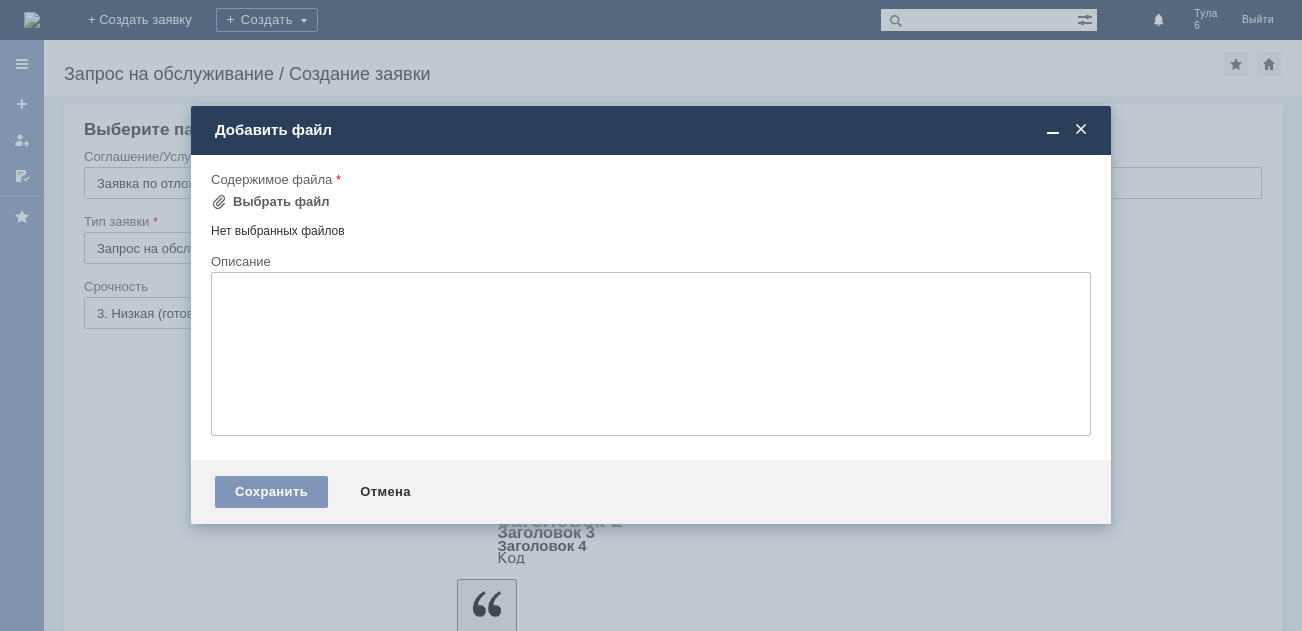 click at bounding box center (1081, 130) 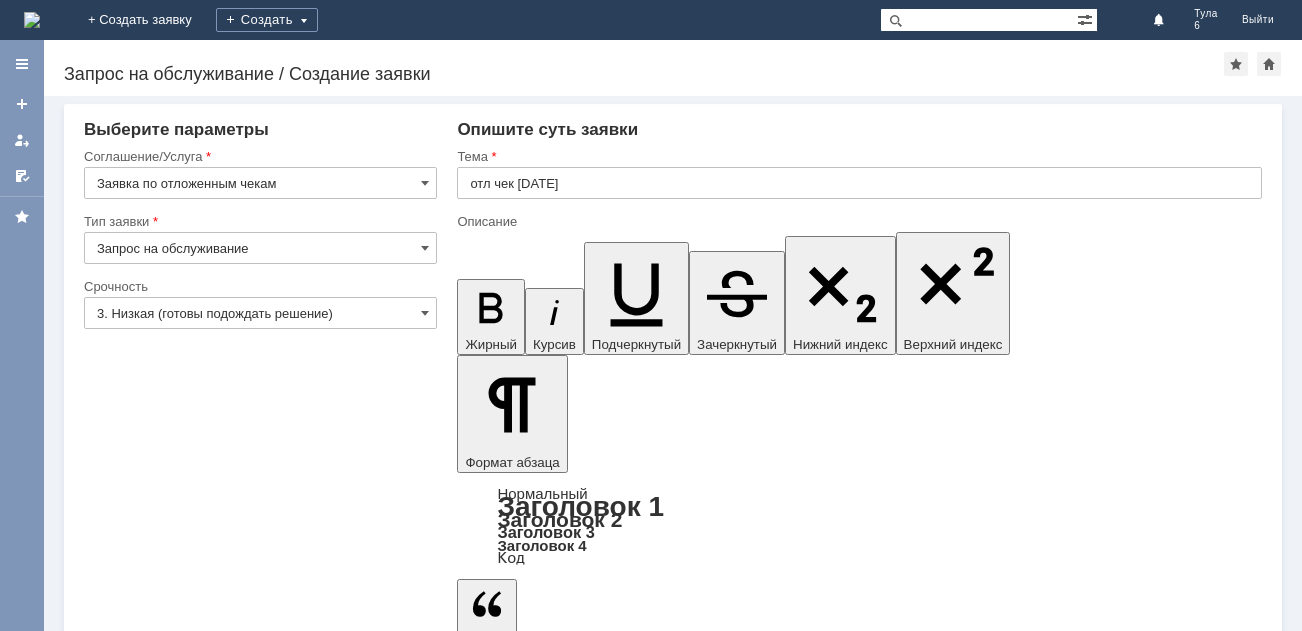 click on "Добавить файл" at bounding box center [533, 5448] 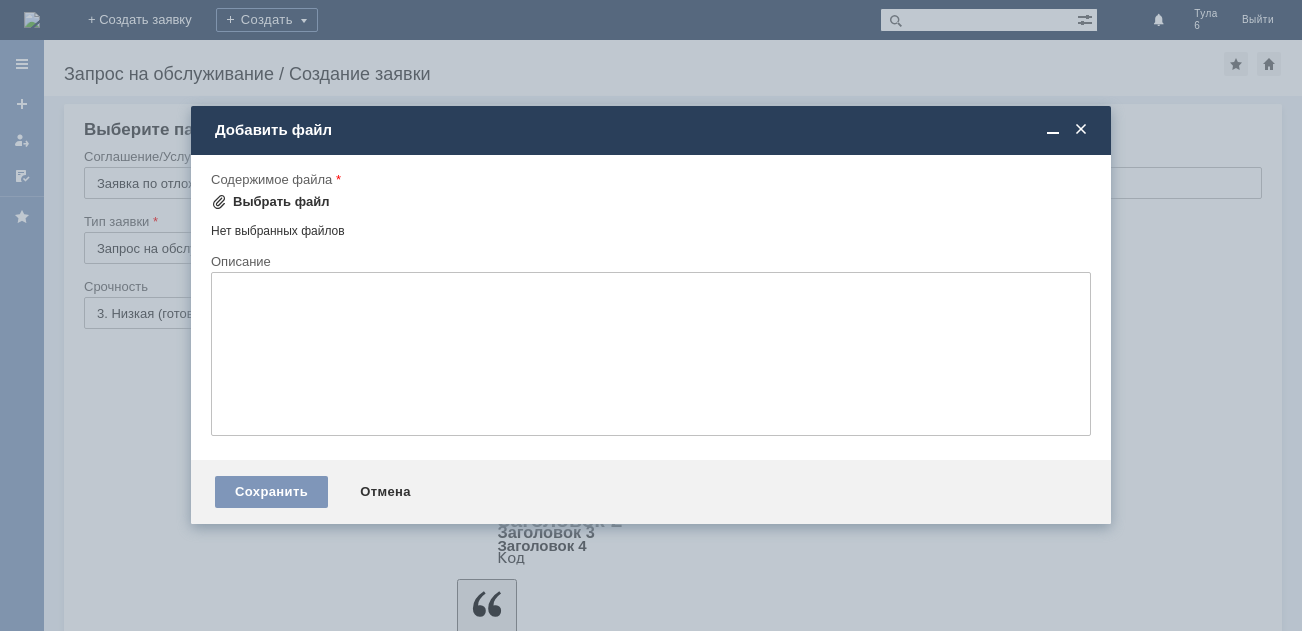 click on "Выбрать файл" at bounding box center [281, 202] 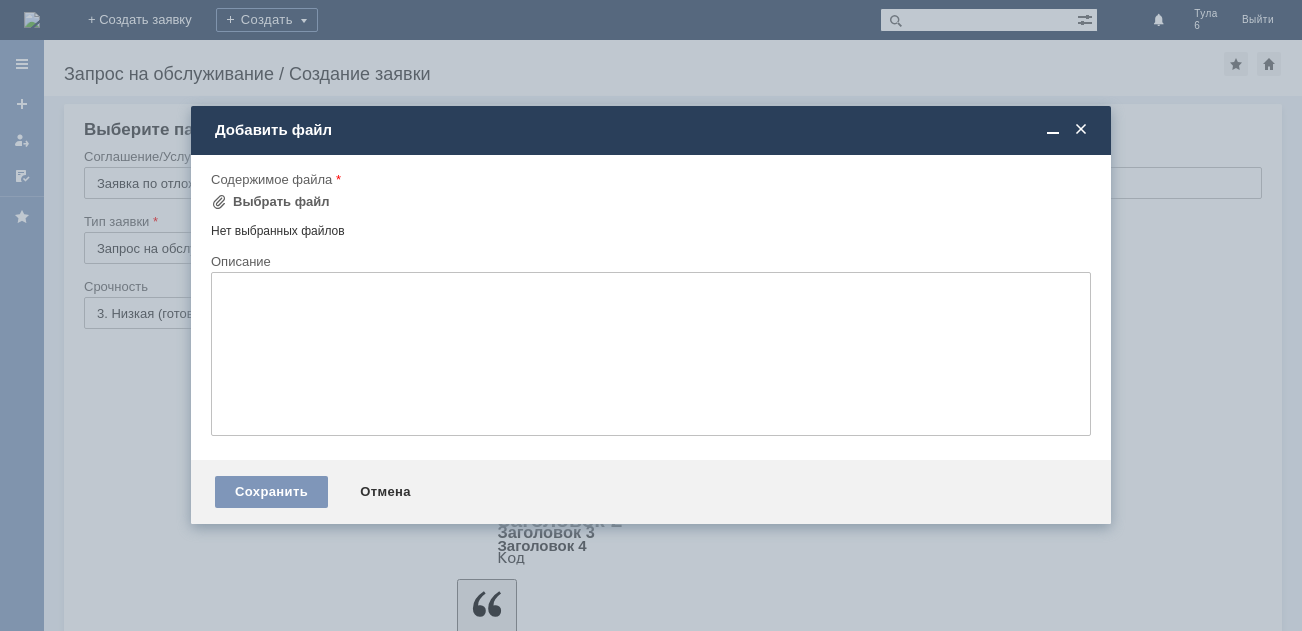 click at bounding box center [1081, 130] 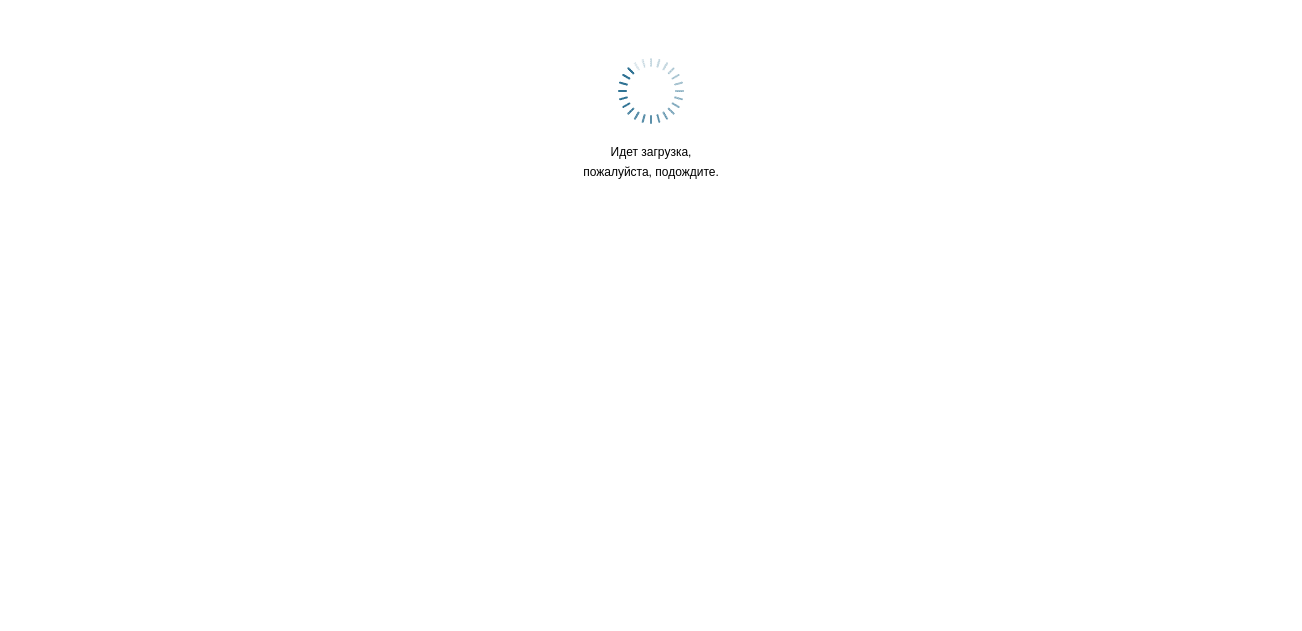 scroll, scrollTop: 0, scrollLeft: 0, axis: both 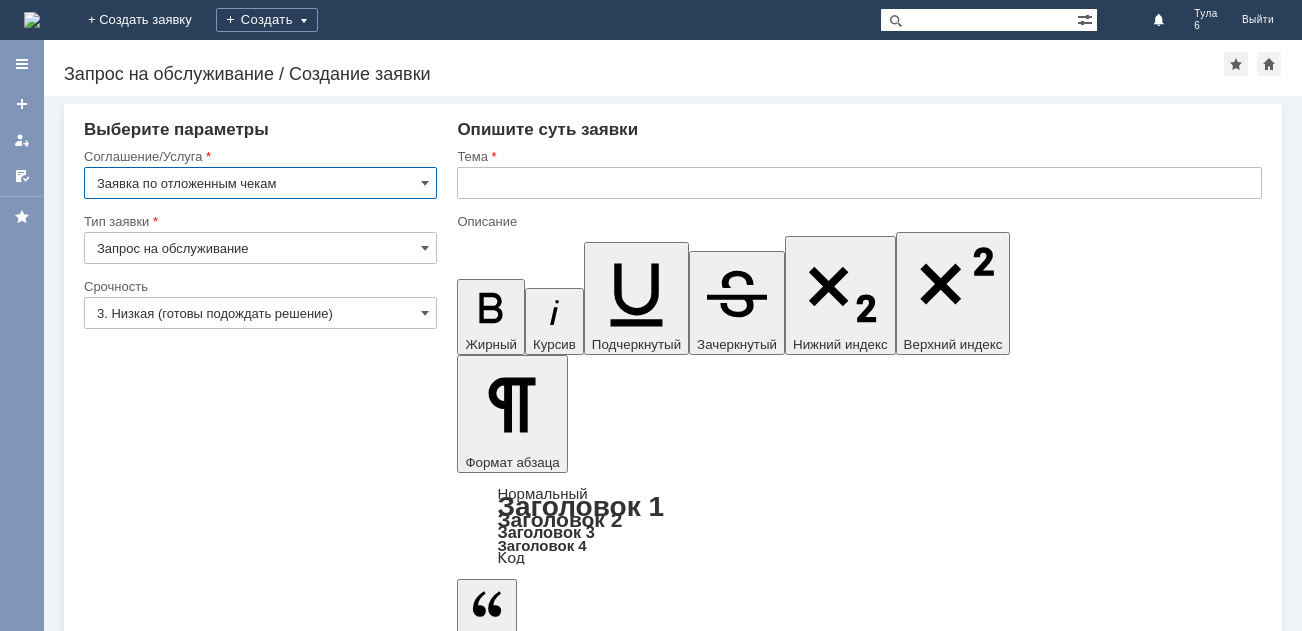 click at bounding box center [32, 20] 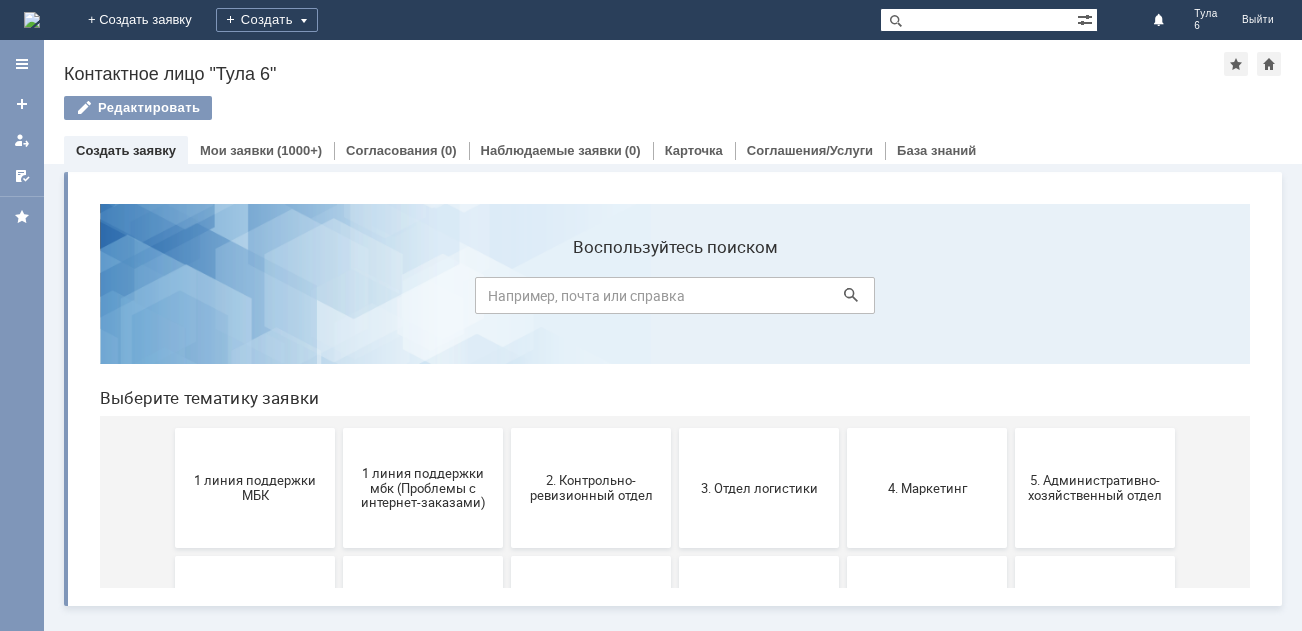 scroll, scrollTop: 0, scrollLeft: 0, axis: both 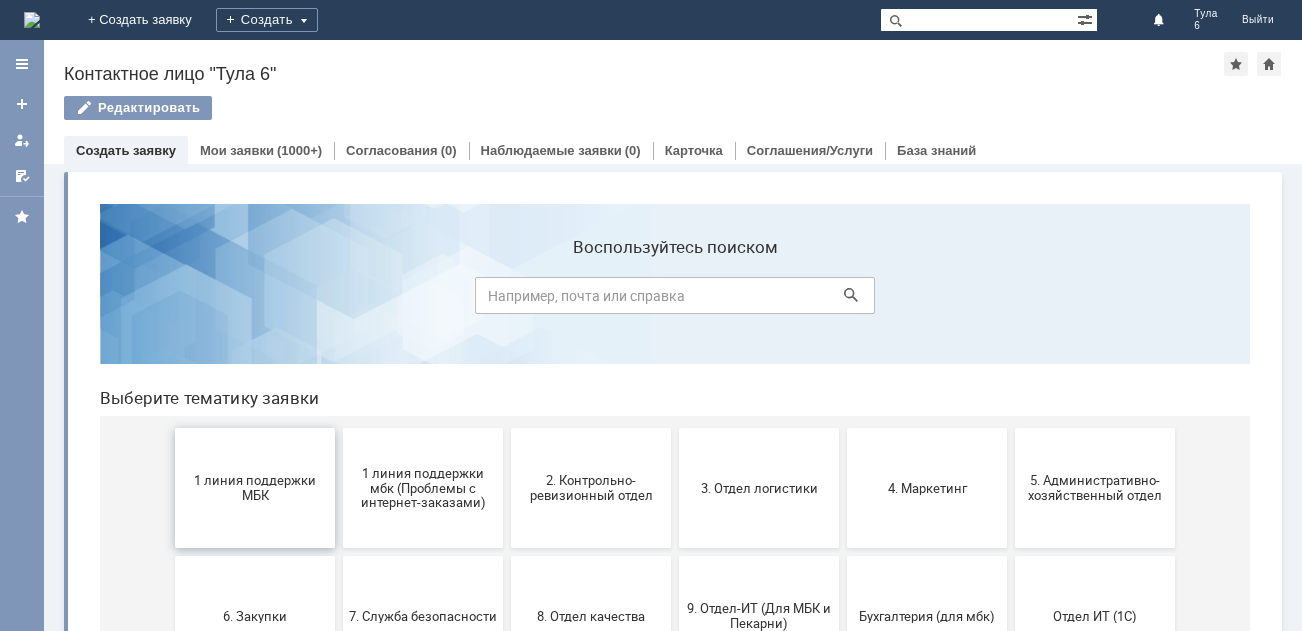 click on "1 линия поддержки МБК" at bounding box center (255, 488) 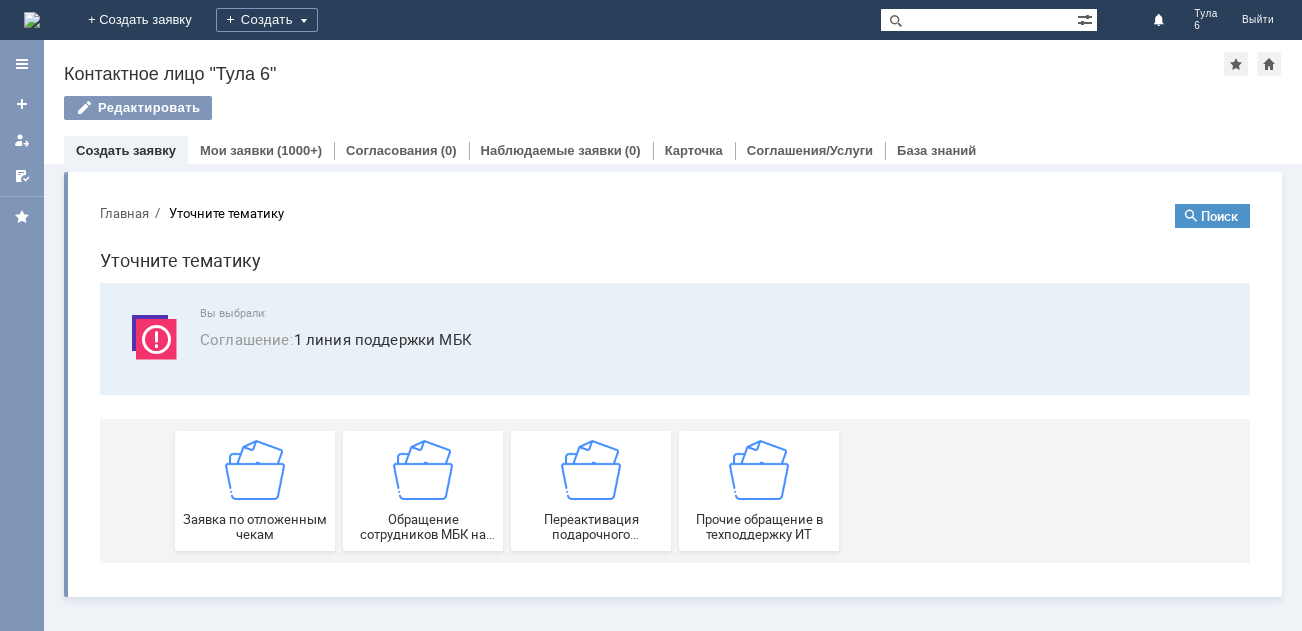click at bounding box center [255, 470] 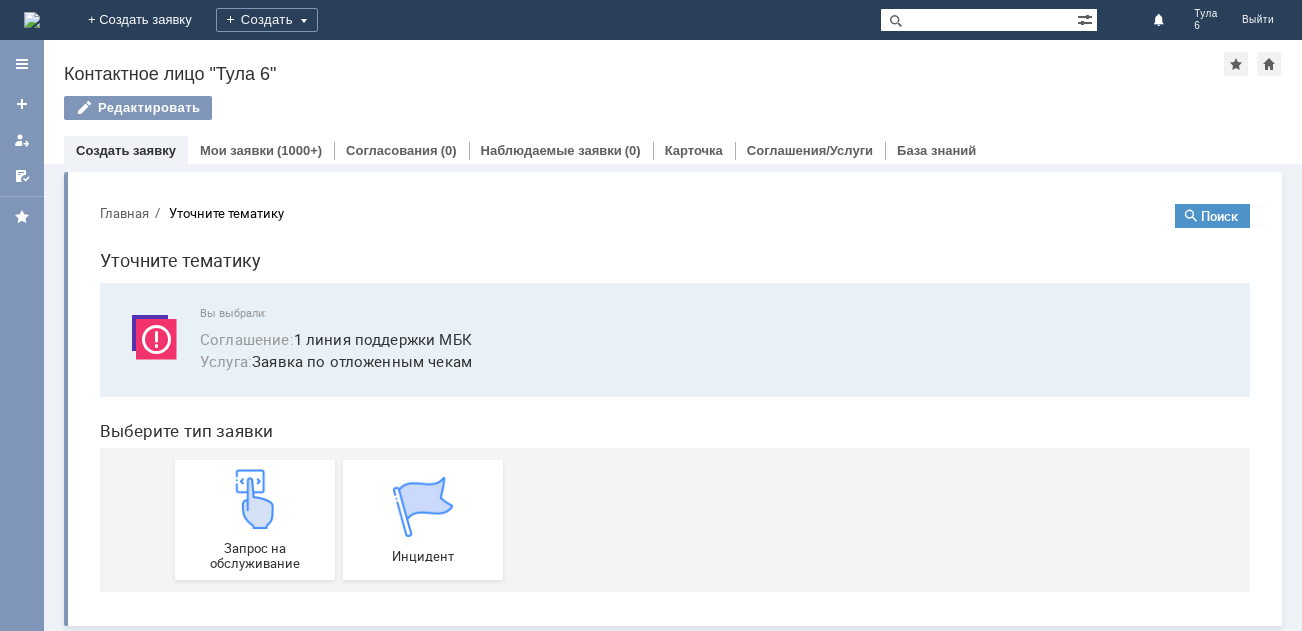 click at bounding box center [255, 499] 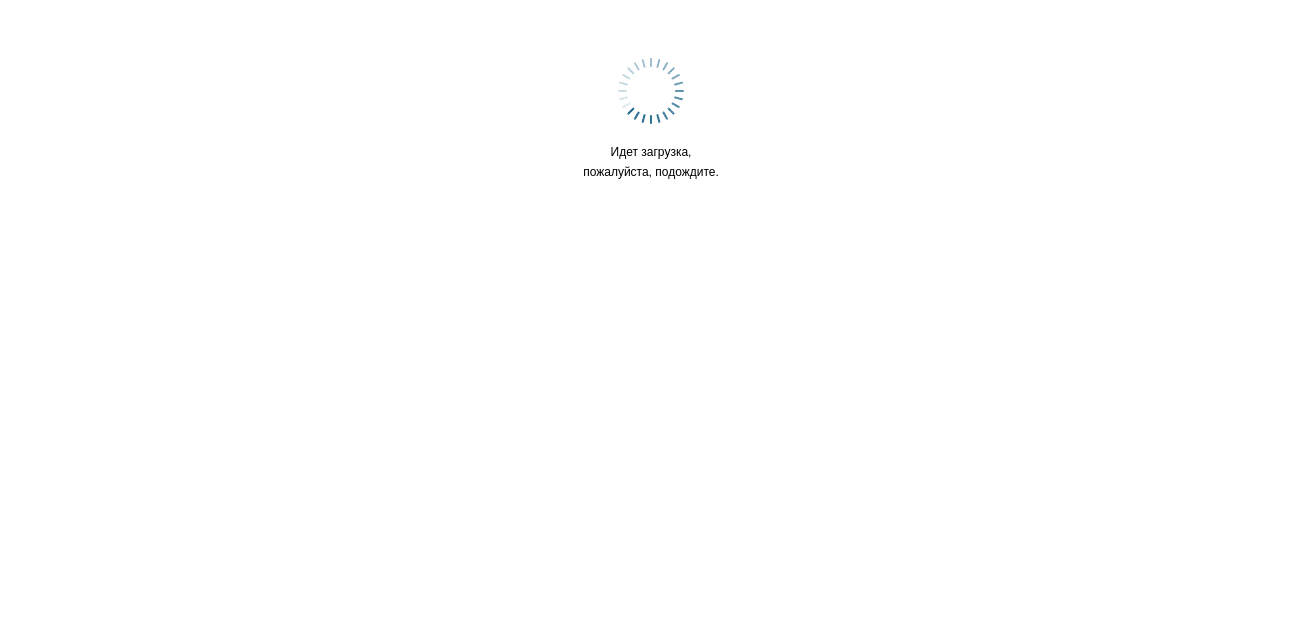 scroll, scrollTop: 0, scrollLeft: 0, axis: both 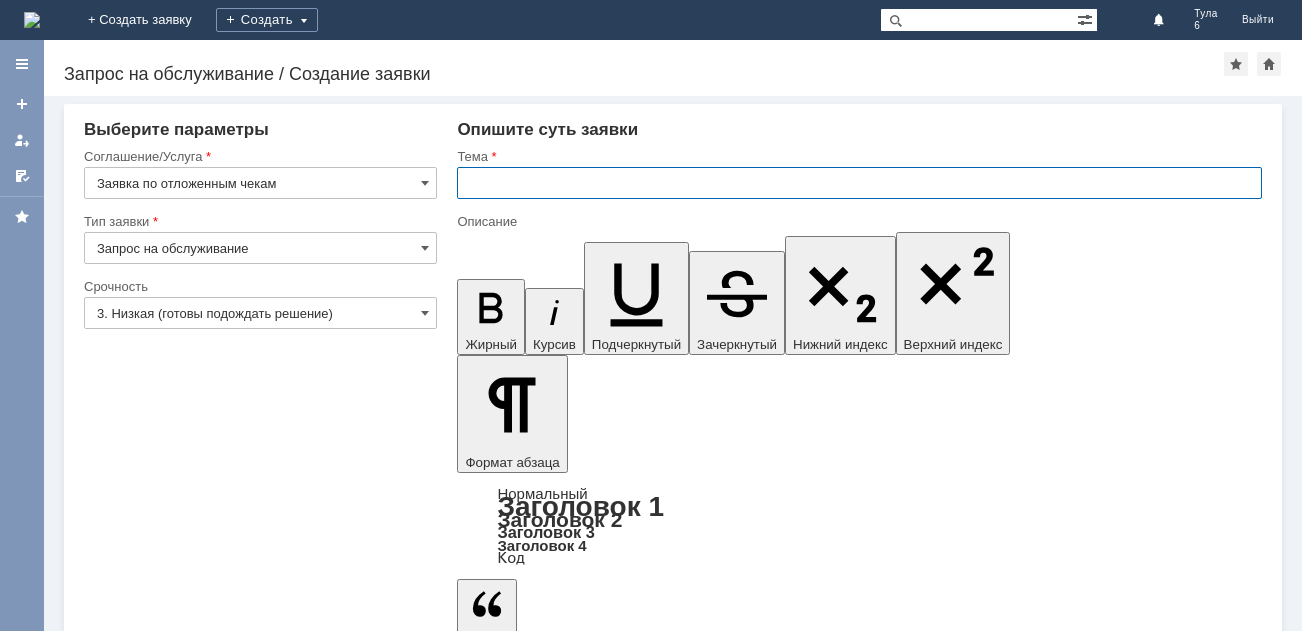 click at bounding box center [859, 183] 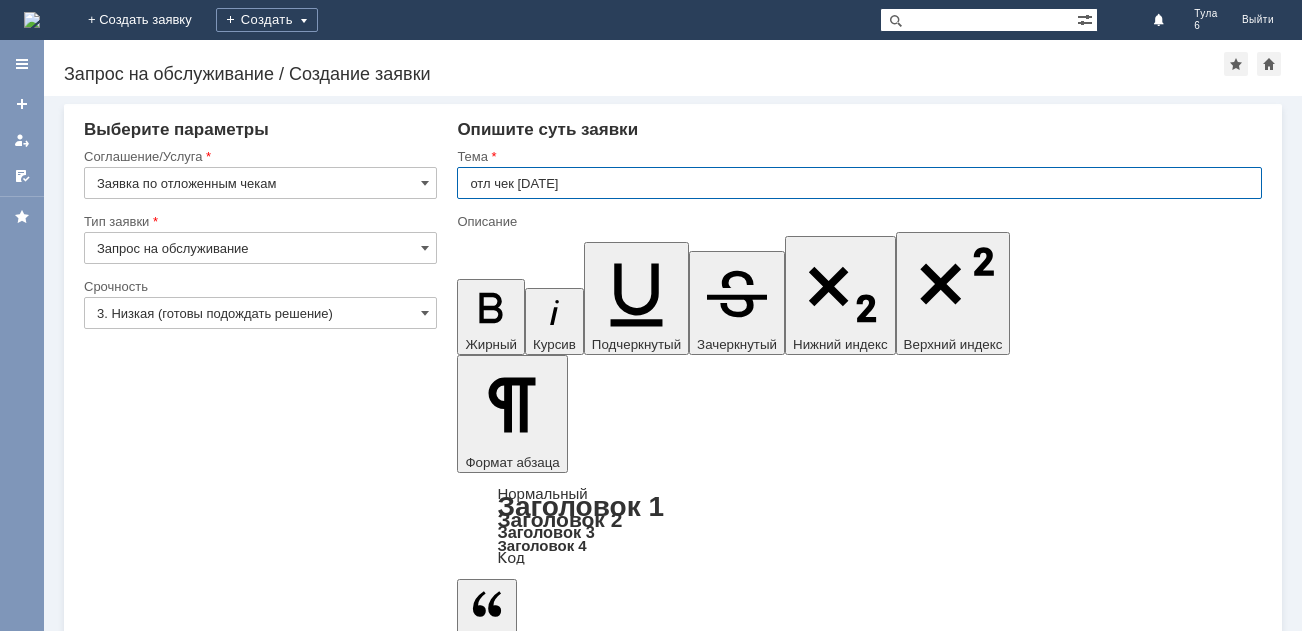 type on "отл чек [DATE]" 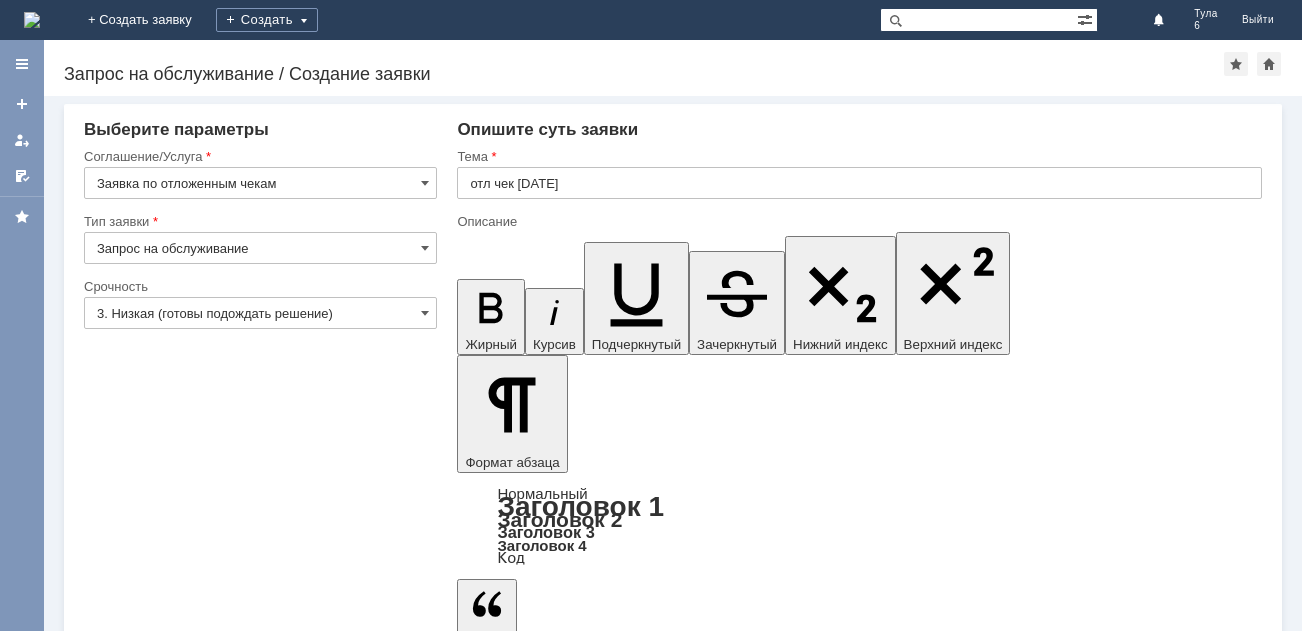 type 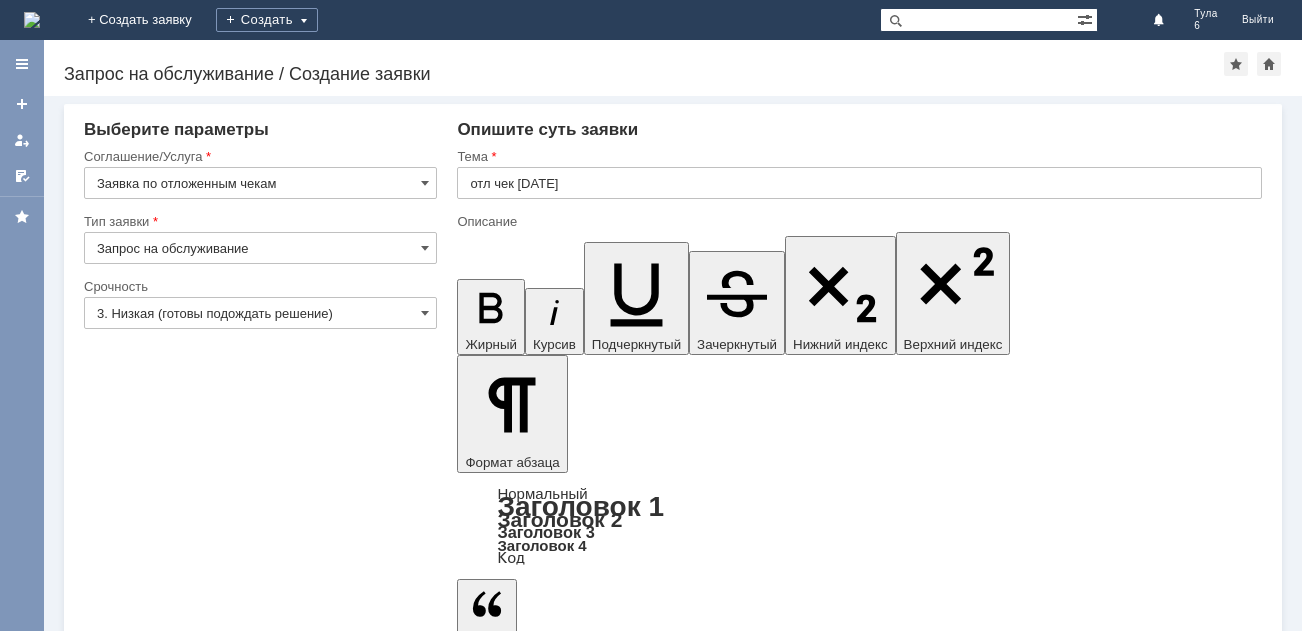 click on "Добавить файл" at bounding box center (533, 5448) 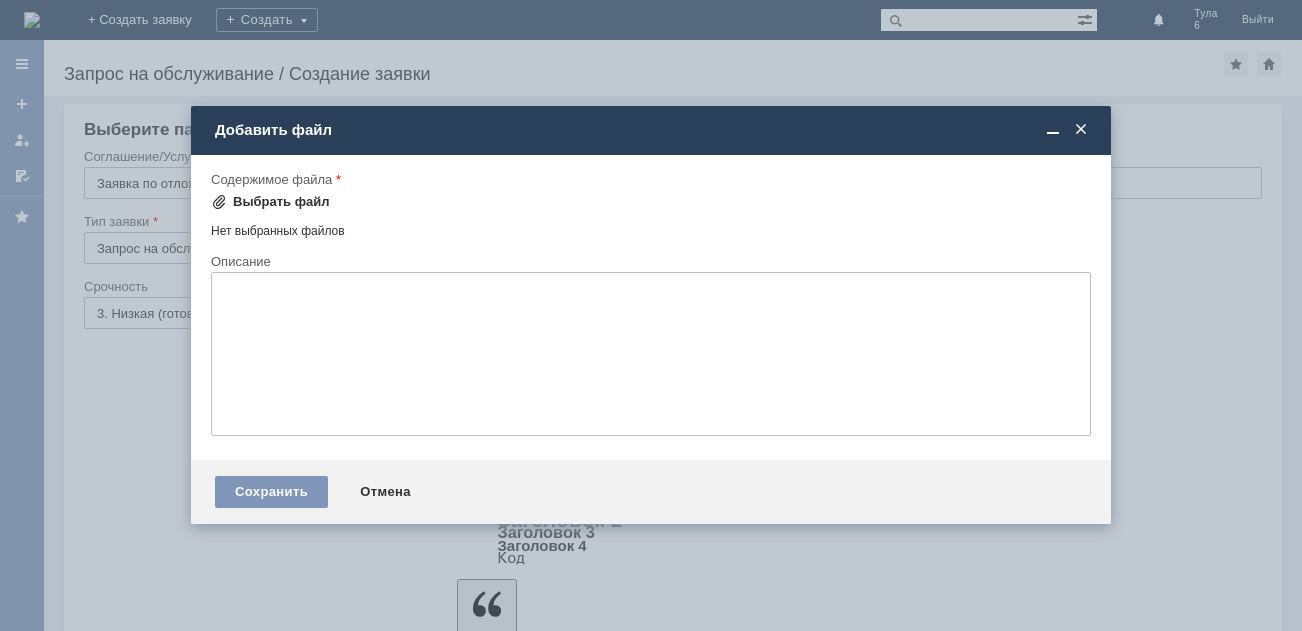 click on "Выбрать файл" at bounding box center (281, 202) 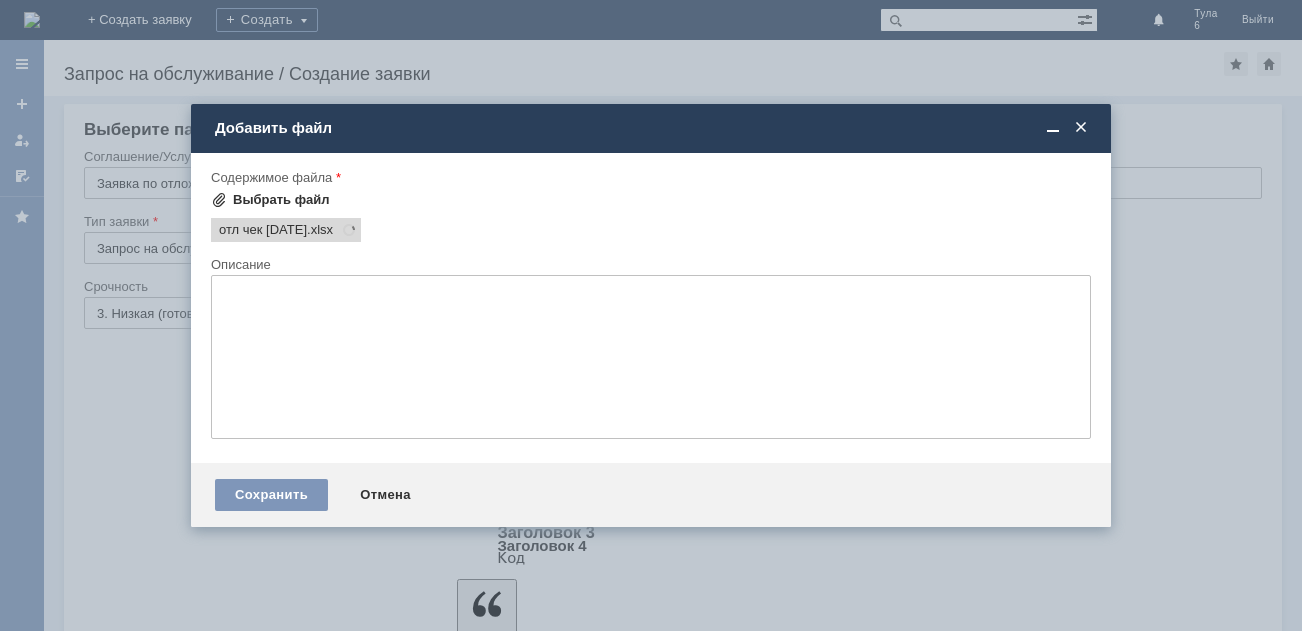scroll, scrollTop: 0, scrollLeft: 0, axis: both 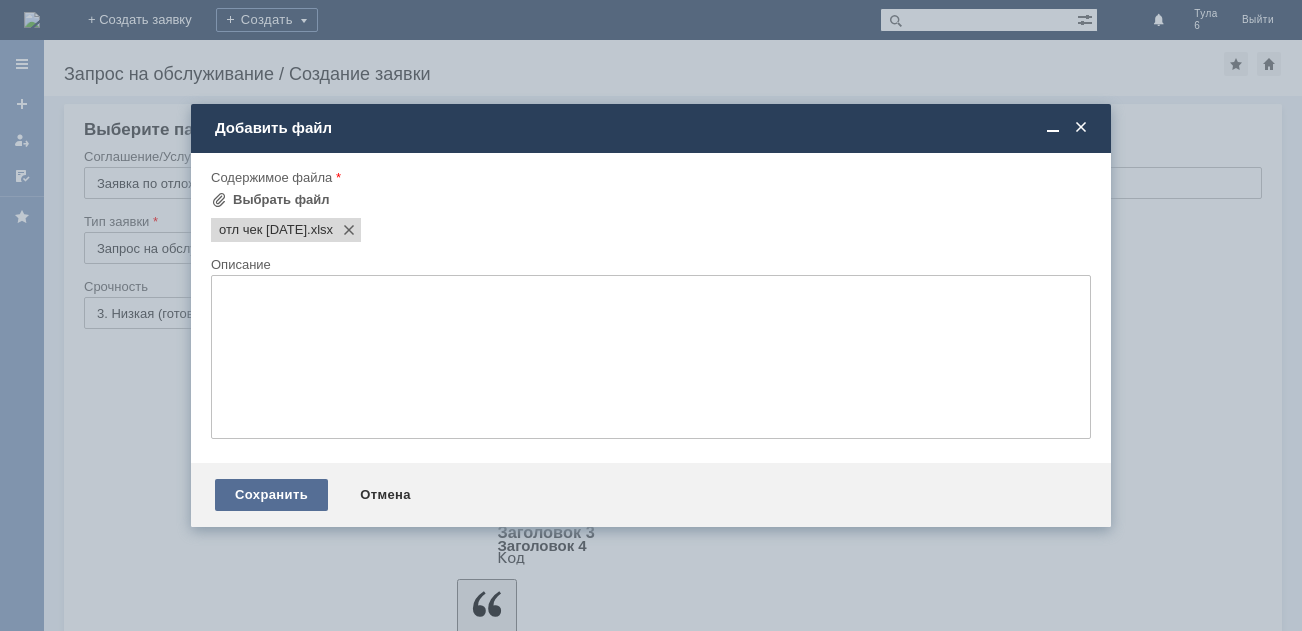 click on "Сохранить" at bounding box center [271, 495] 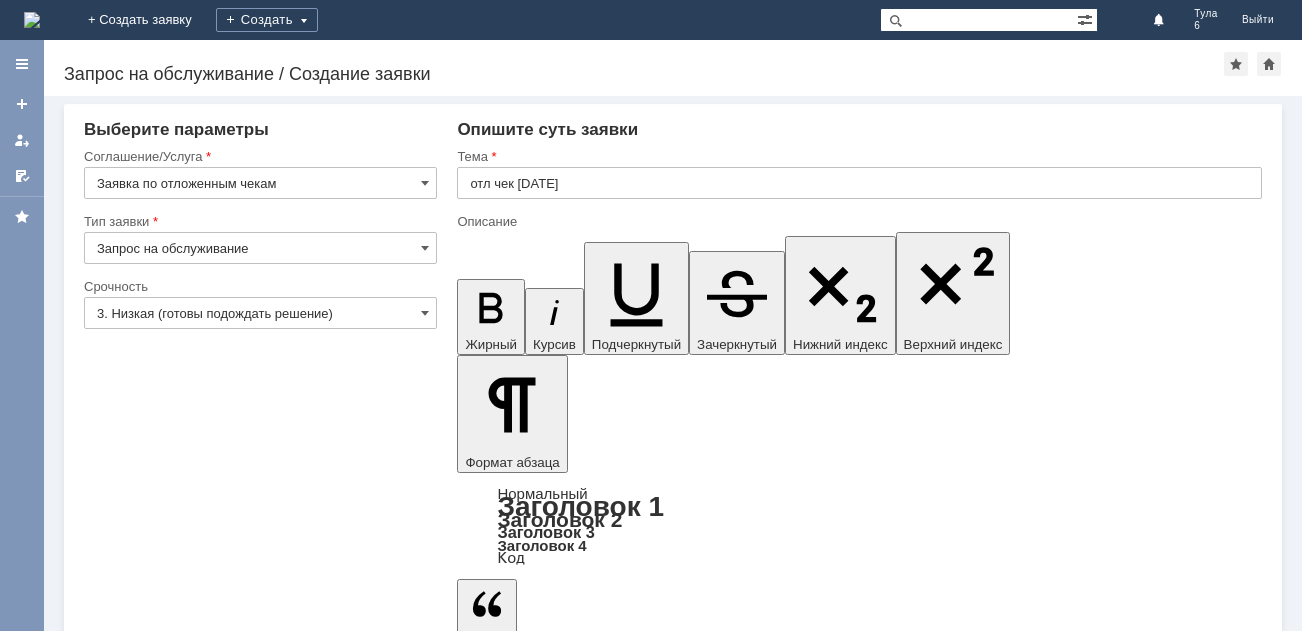 click on "Сохранить" at bounding box center [144, 5578] 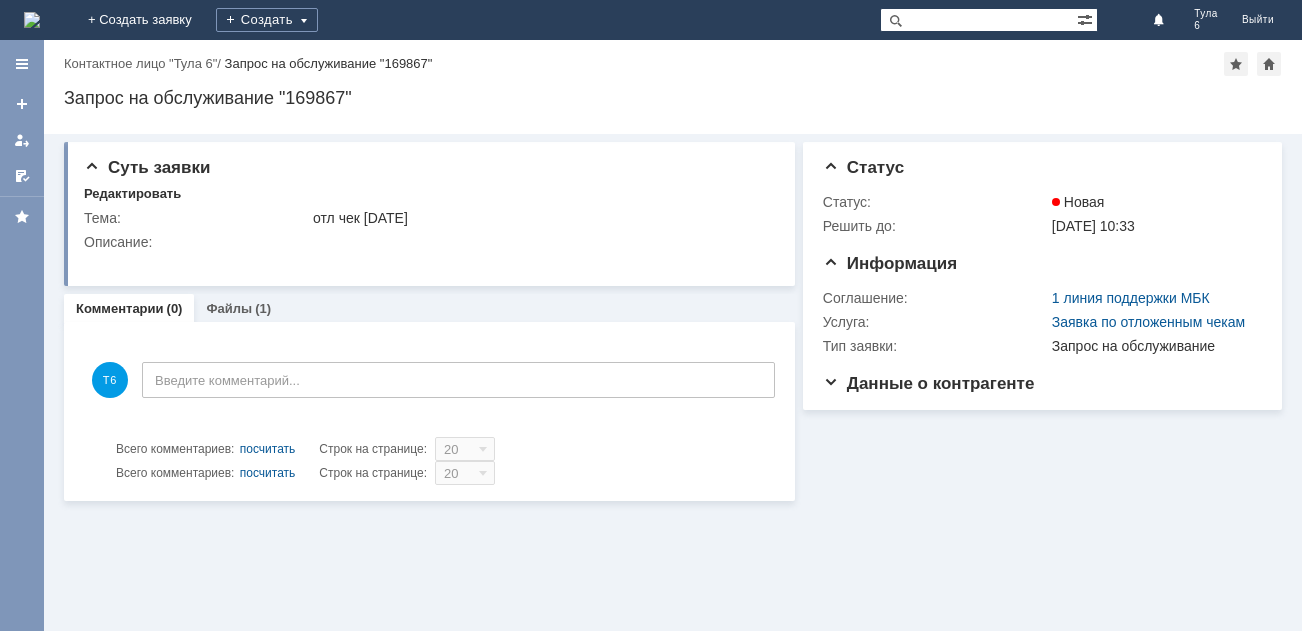 scroll, scrollTop: 0, scrollLeft: 0, axis: both 